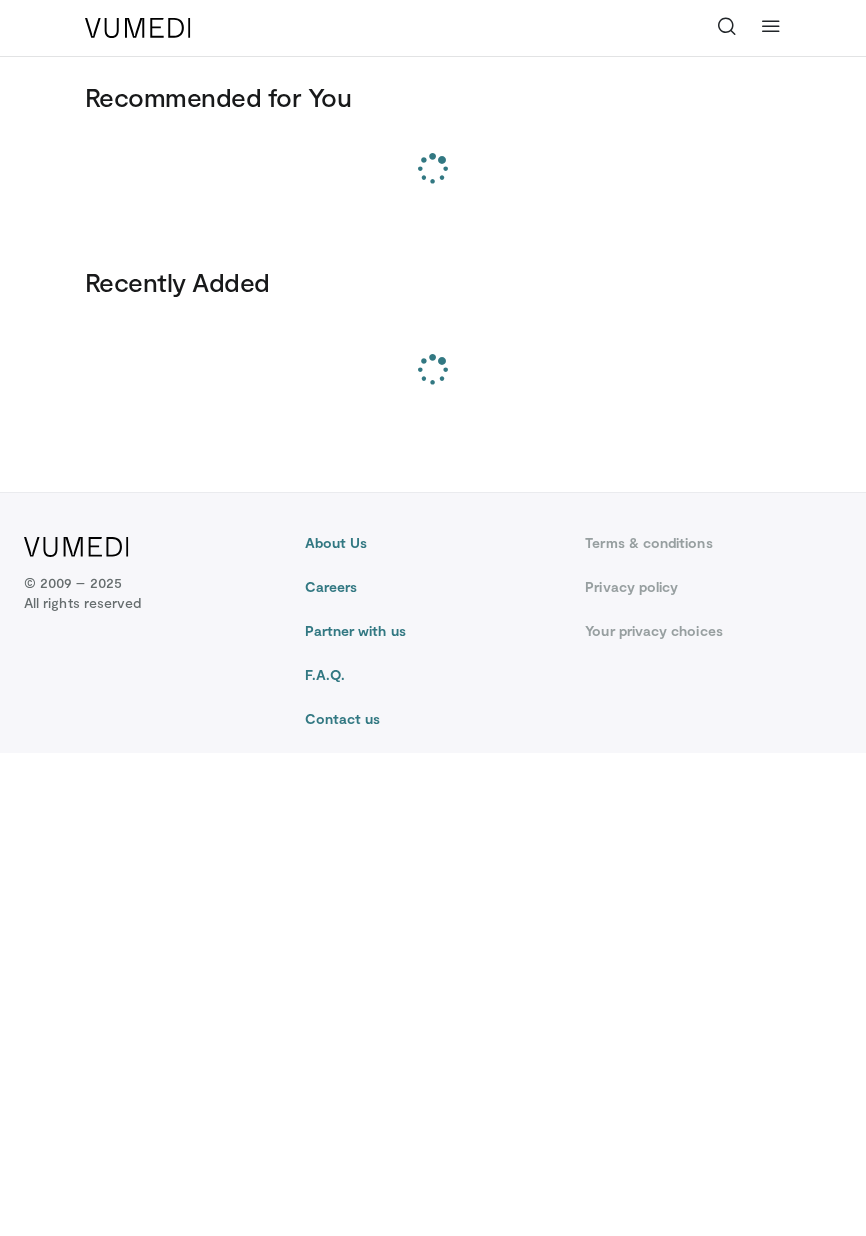 scroll, scrollTop: 0, scrollLeft: 0, axis: both 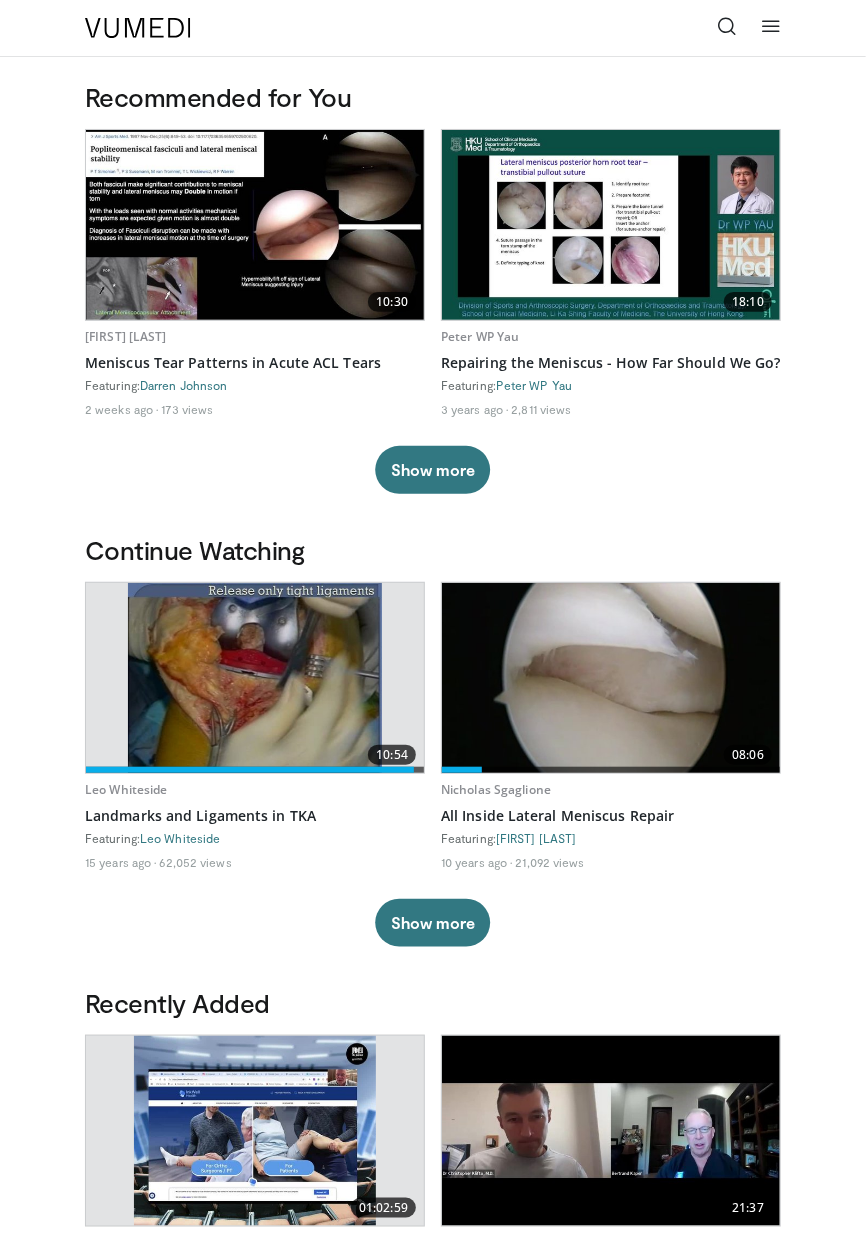 click at bounding box center [771, 26] 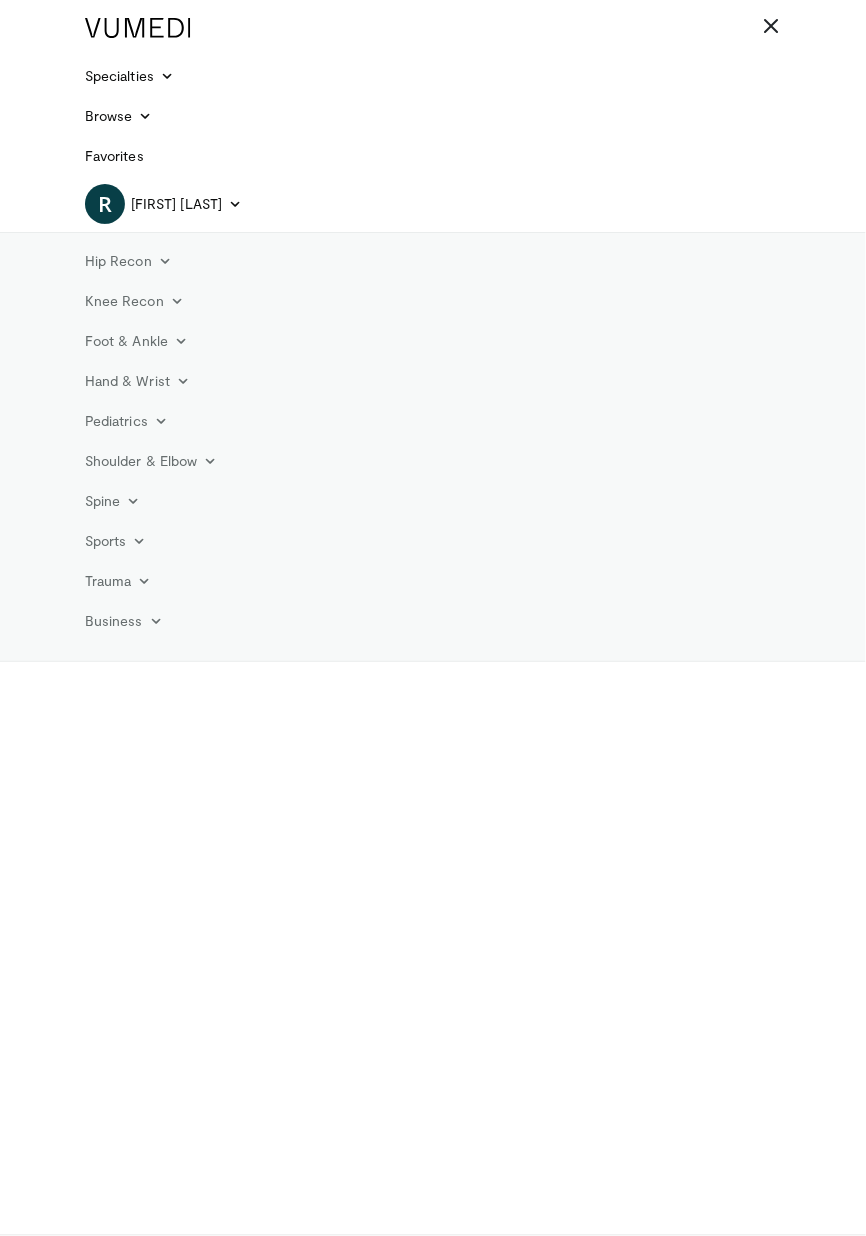 click at bounding box center [771, 26] 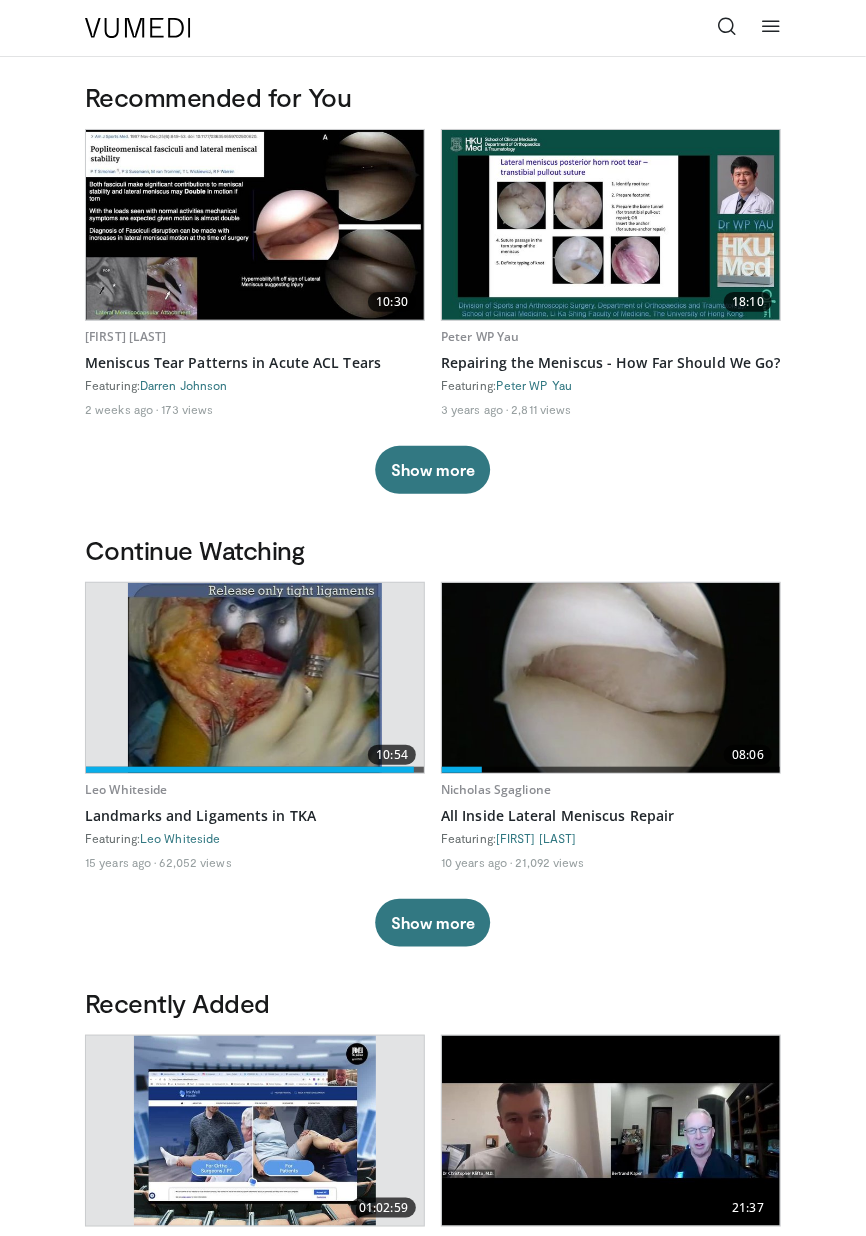 click at bounding box center [611, 678] 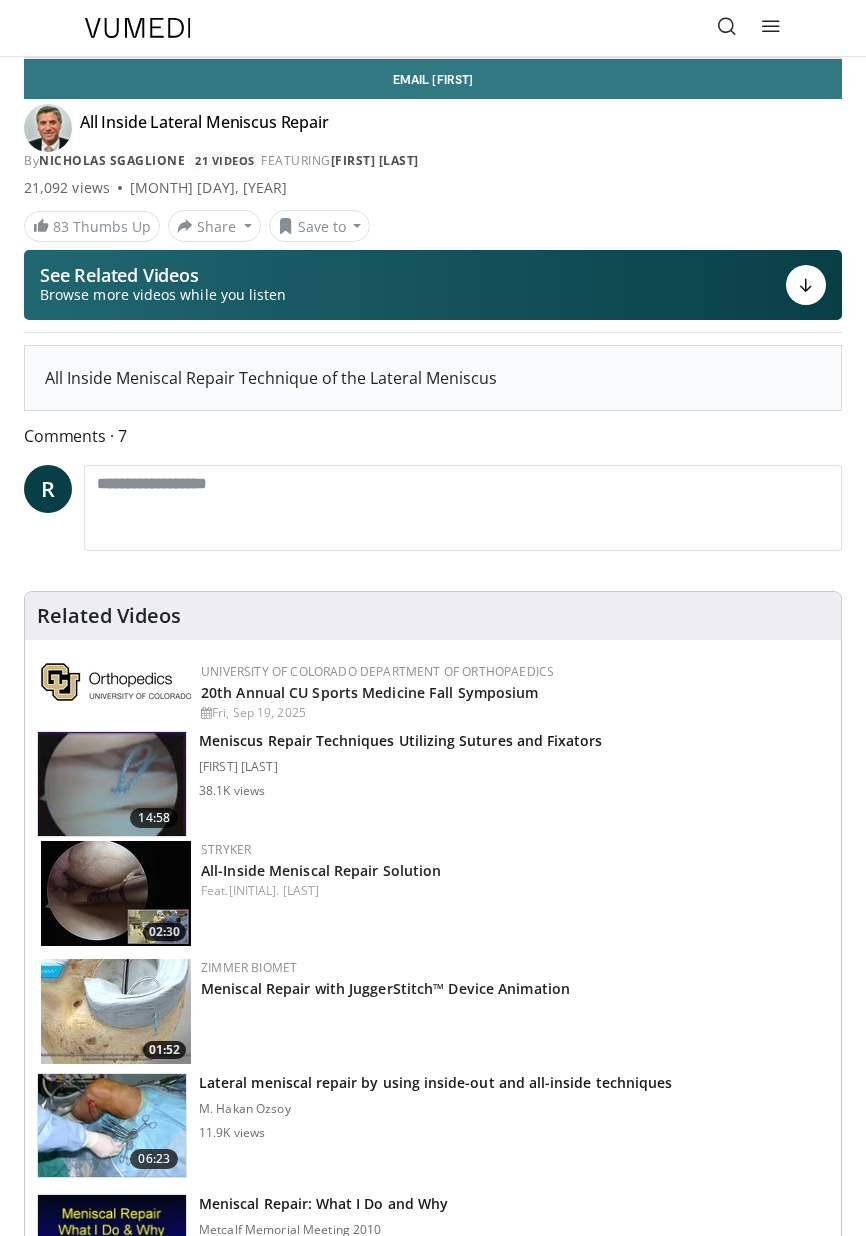 scroll, scrollTop: 0, scrollLeft: 0, axis: both 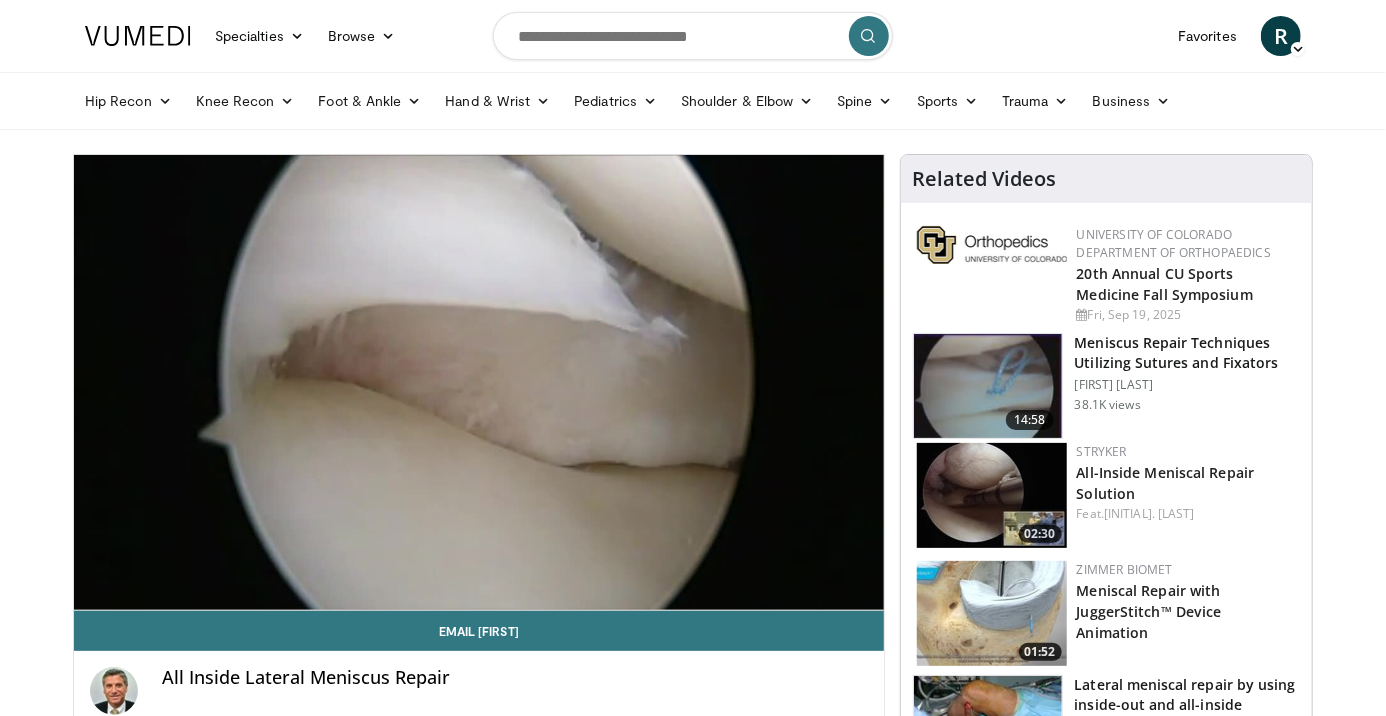 click on "10 seconds
Tap to unmute" at bounding box center (479, 382) 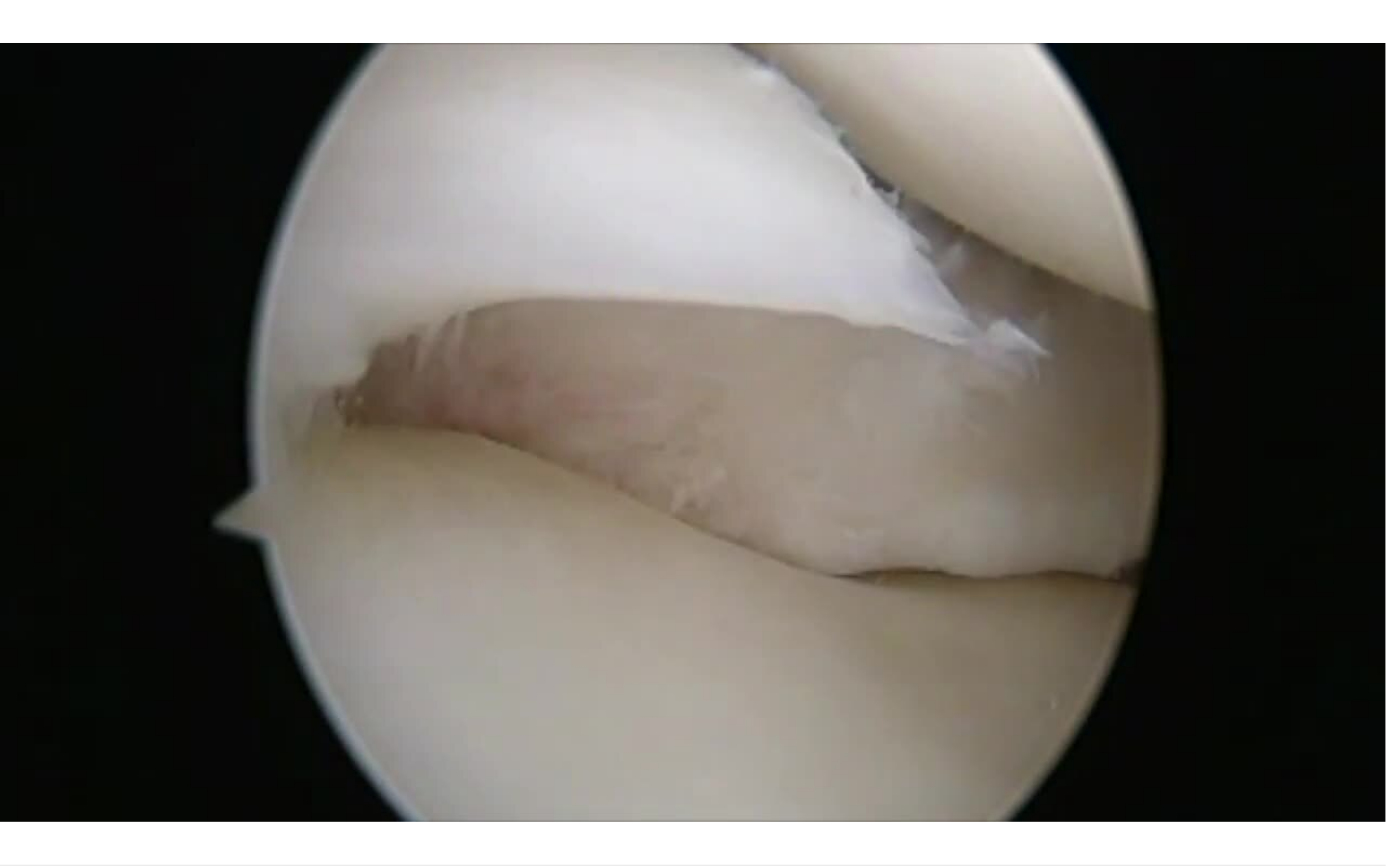 click on "10 seconds
Tap to unmute" at bounding box center (693, 432) 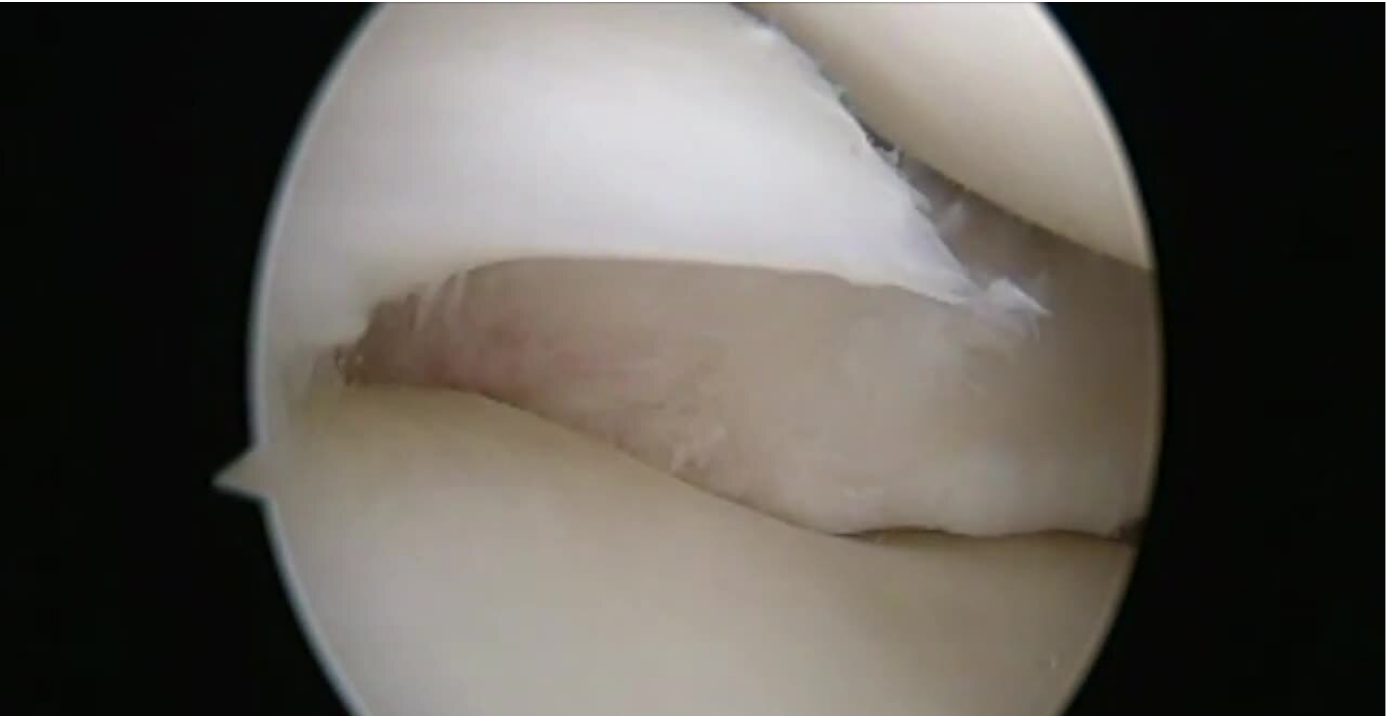 scroll, scrollTop: 0, scrollLeft: 0, axis: both 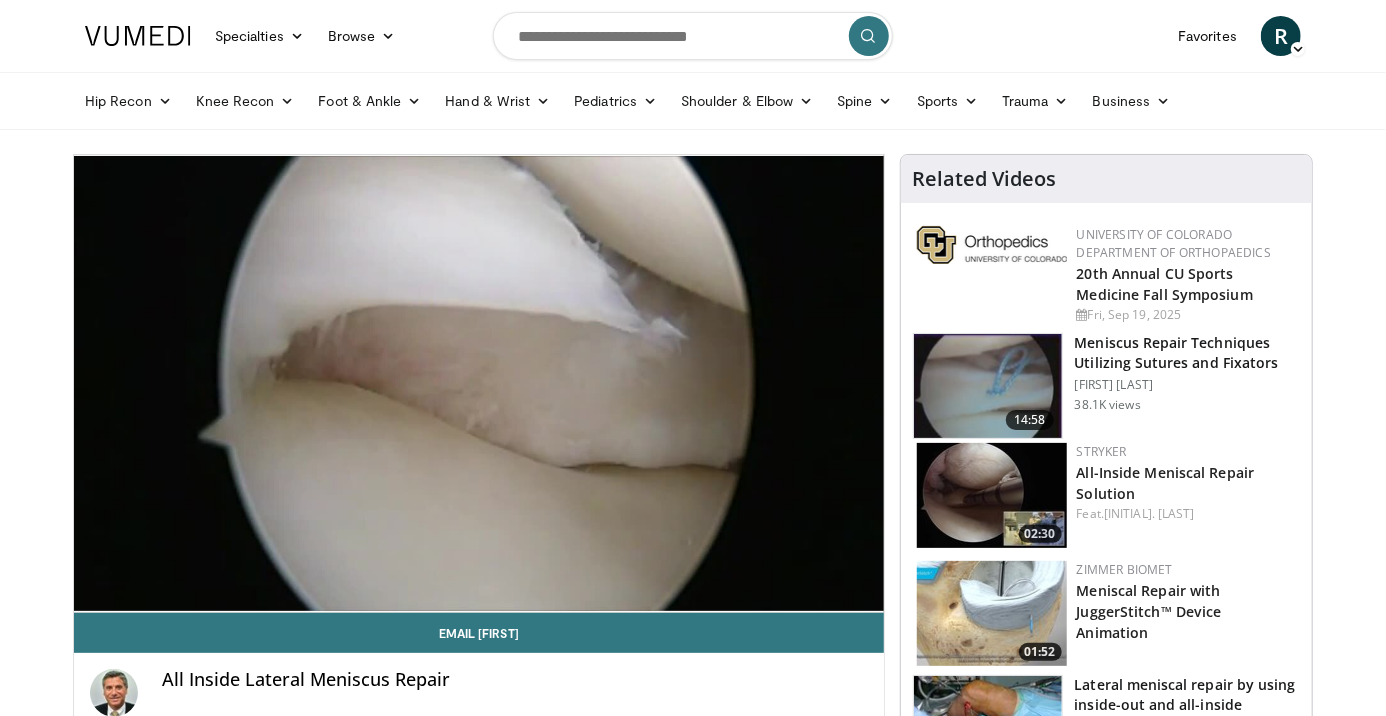 click at bounding box center [988, 386] 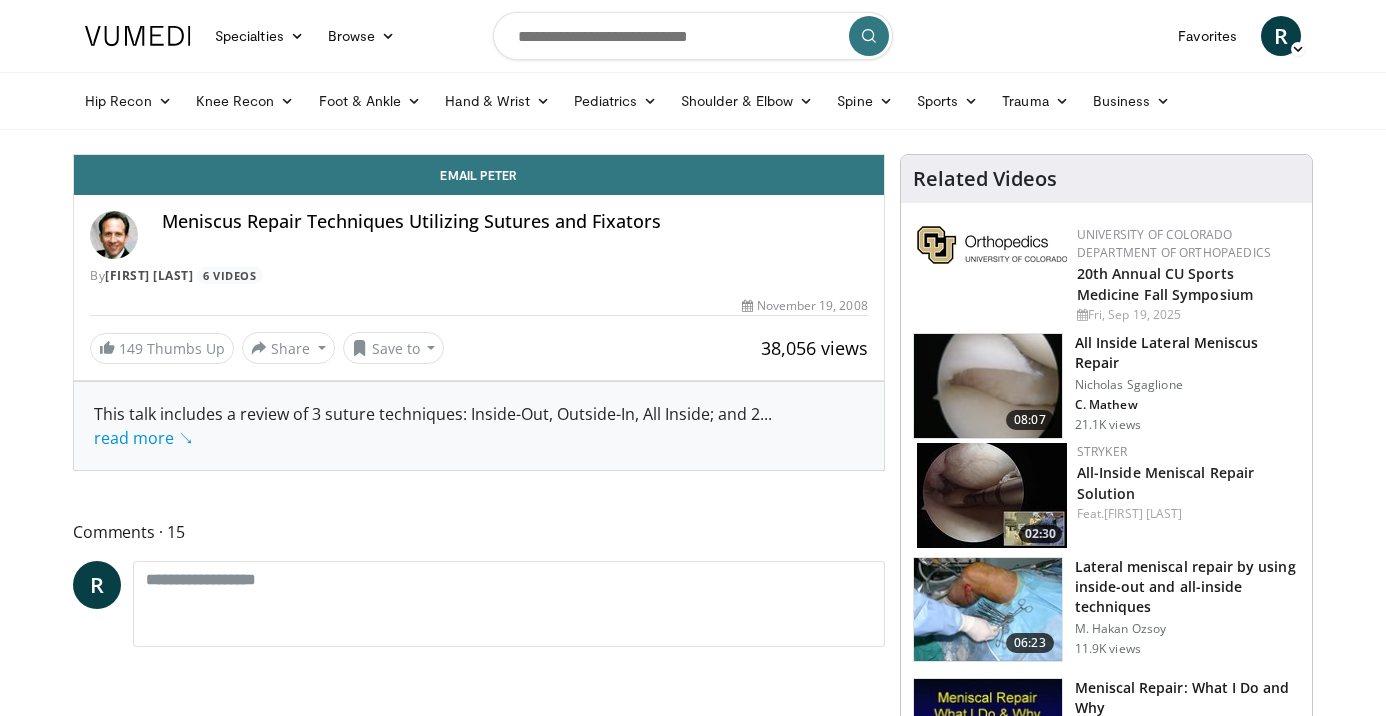 scroll, scrollTop: 0, scrollLeft: 0, axis: both 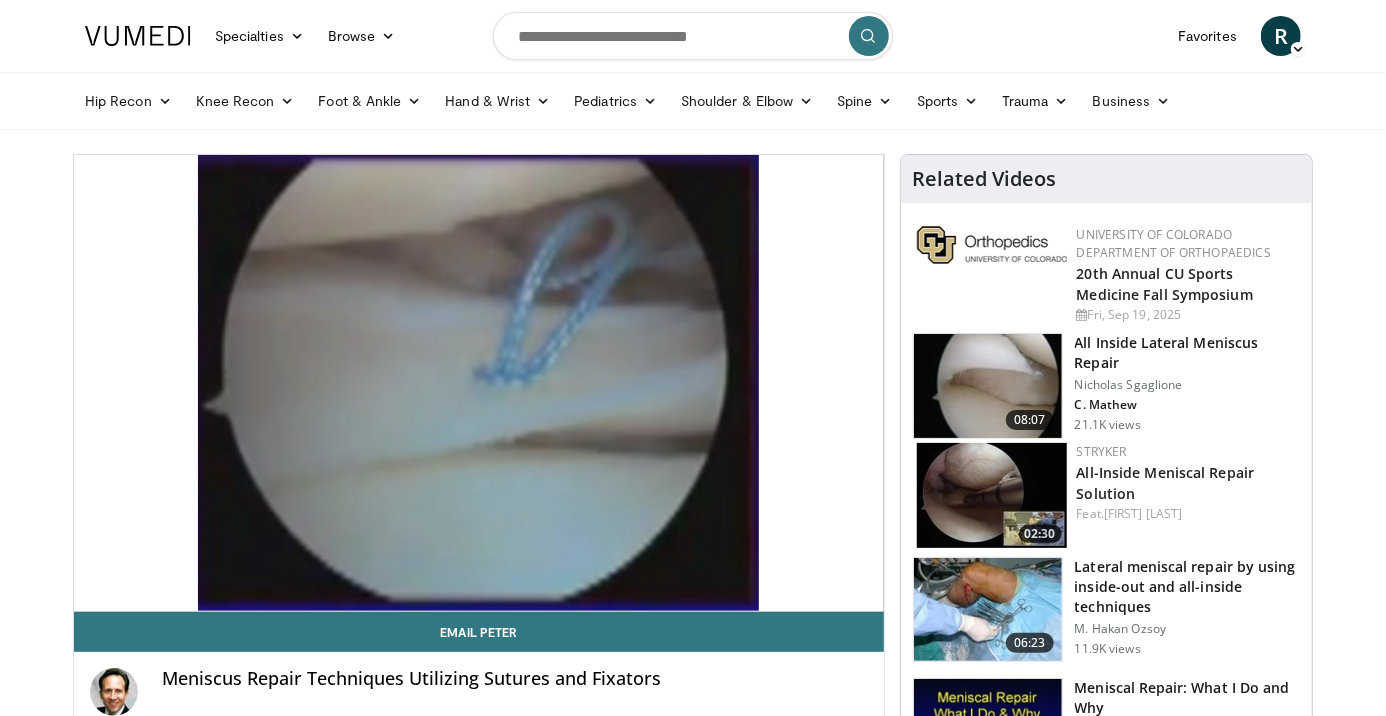click on "10 seconds
Tap to unmute" at bounding box center [479, 383] 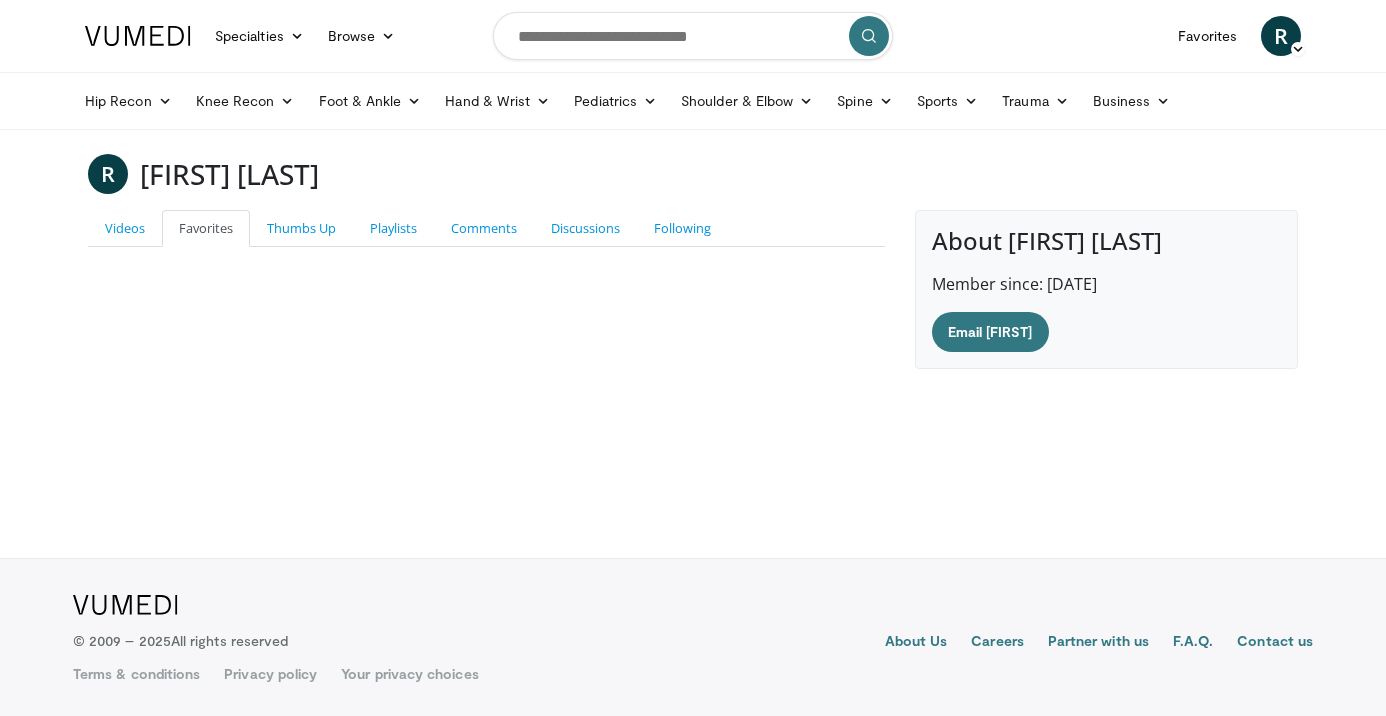 scroll, scrollTop: 0, scrollLeft: 0, axis: both 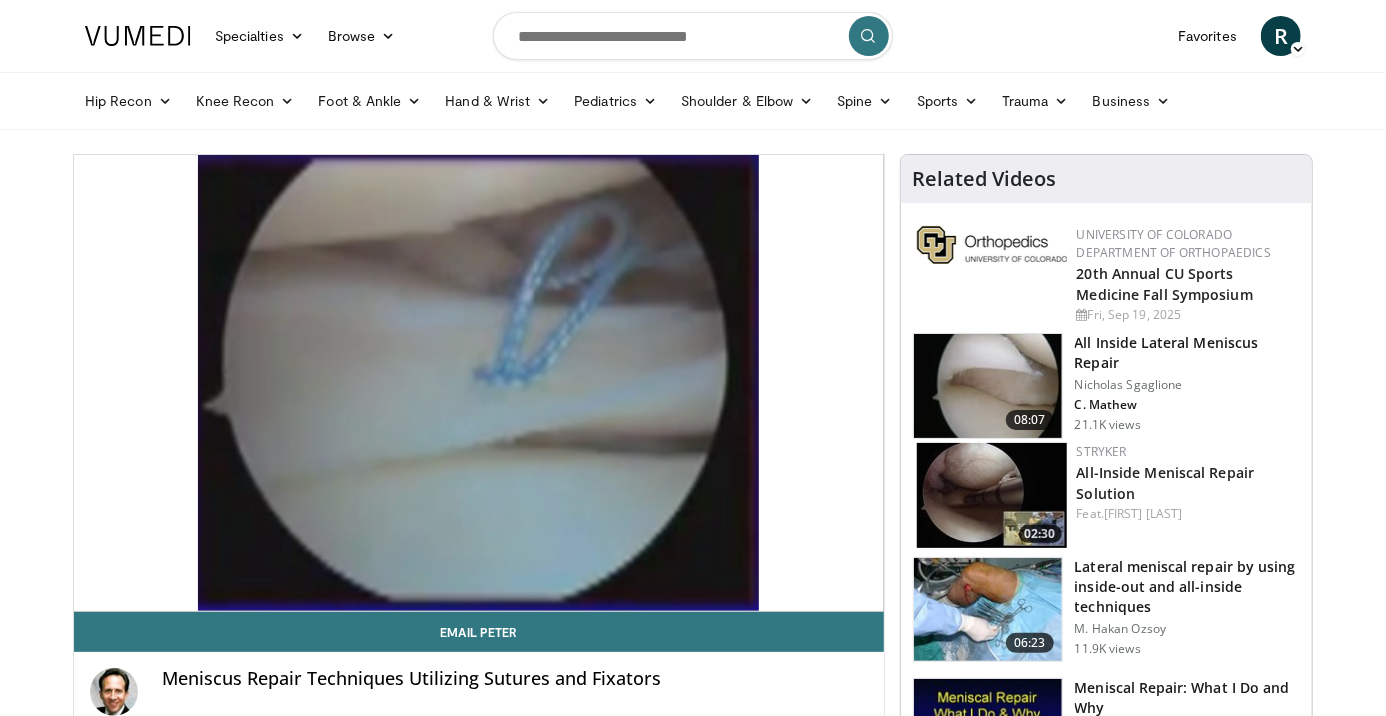 click on "R" at bounding box center (1281, 36) 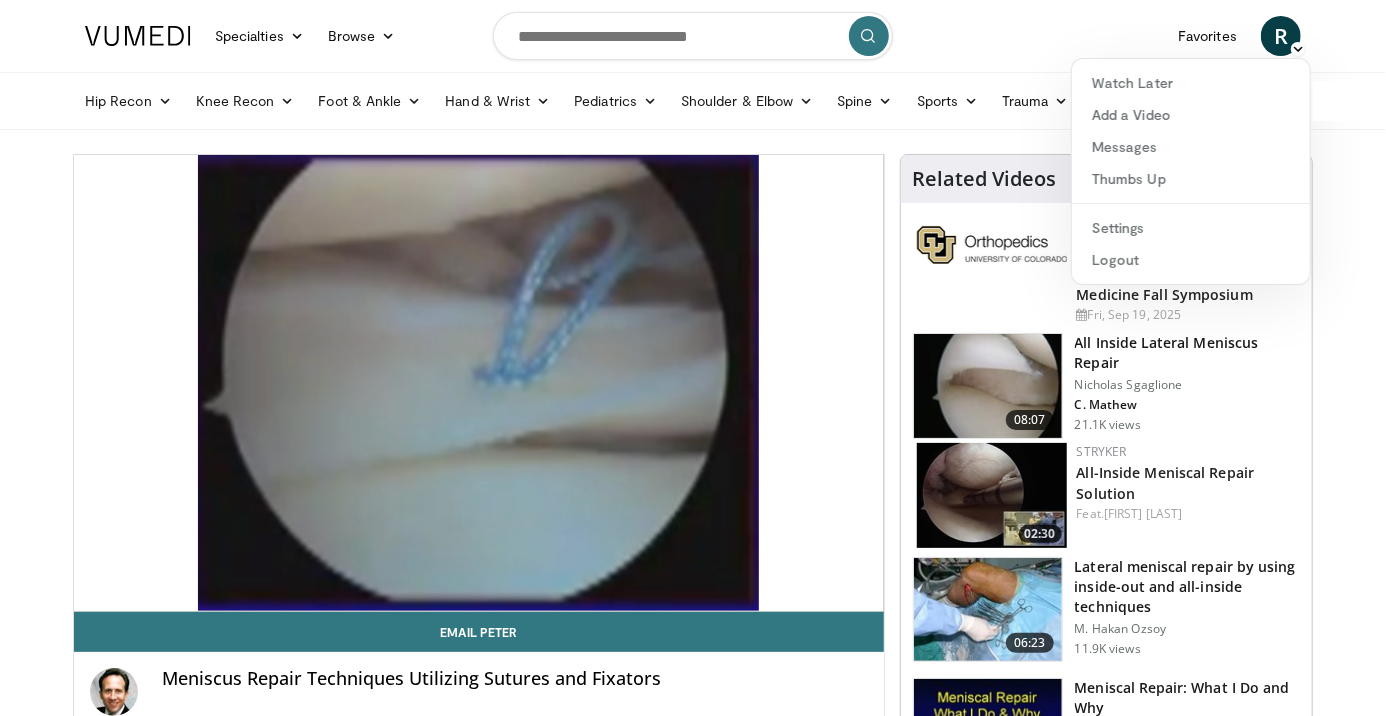 click on "Thumbs Up" at bounding box center [1191, 179] 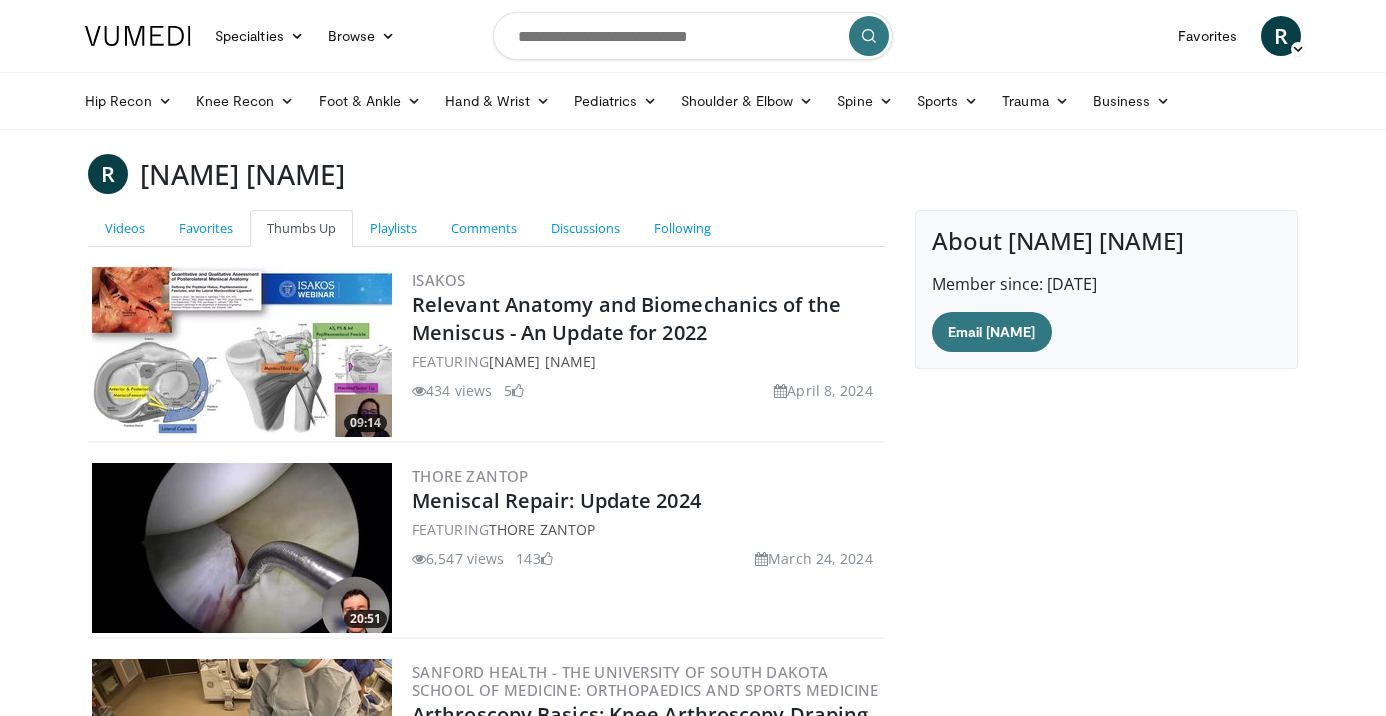 scroll, scrollTop: 262, scrollLeft: 0, axis: vertical 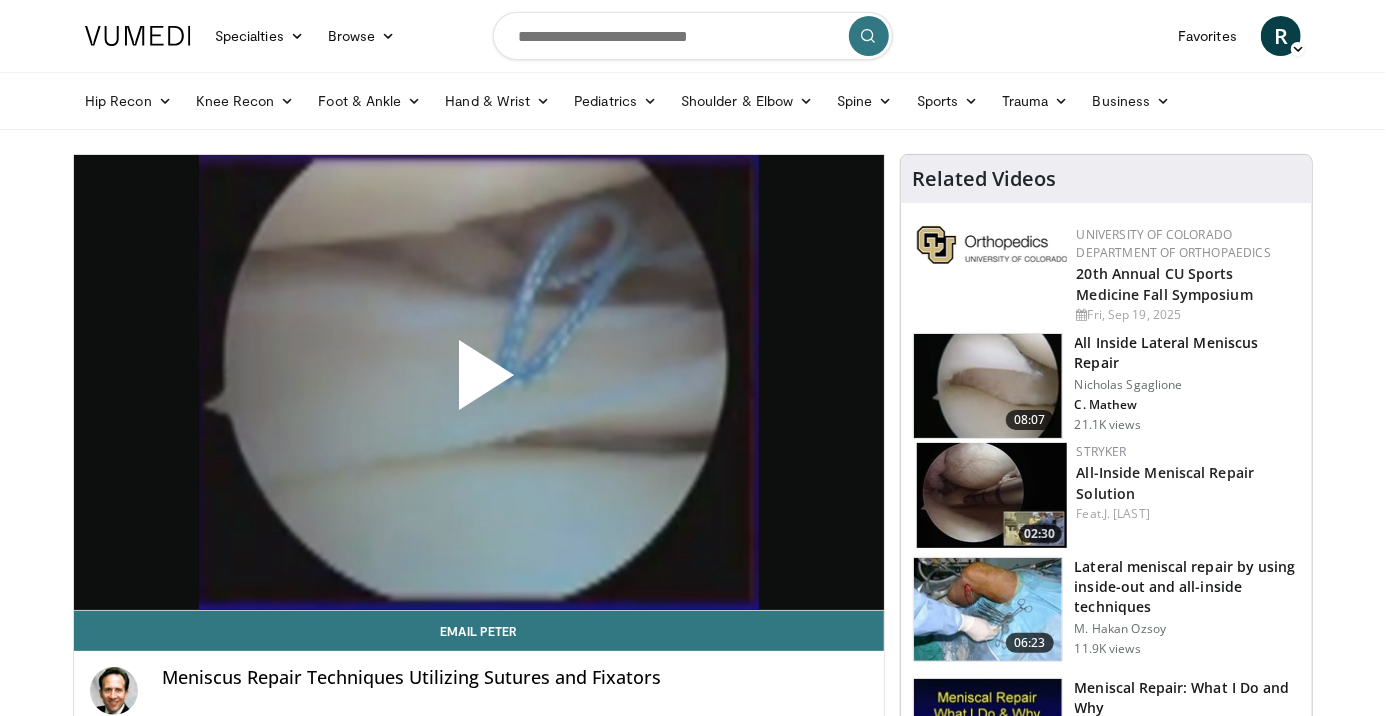 click on "10 seconds
Tap to unmute" at bounding box center [479, 382] 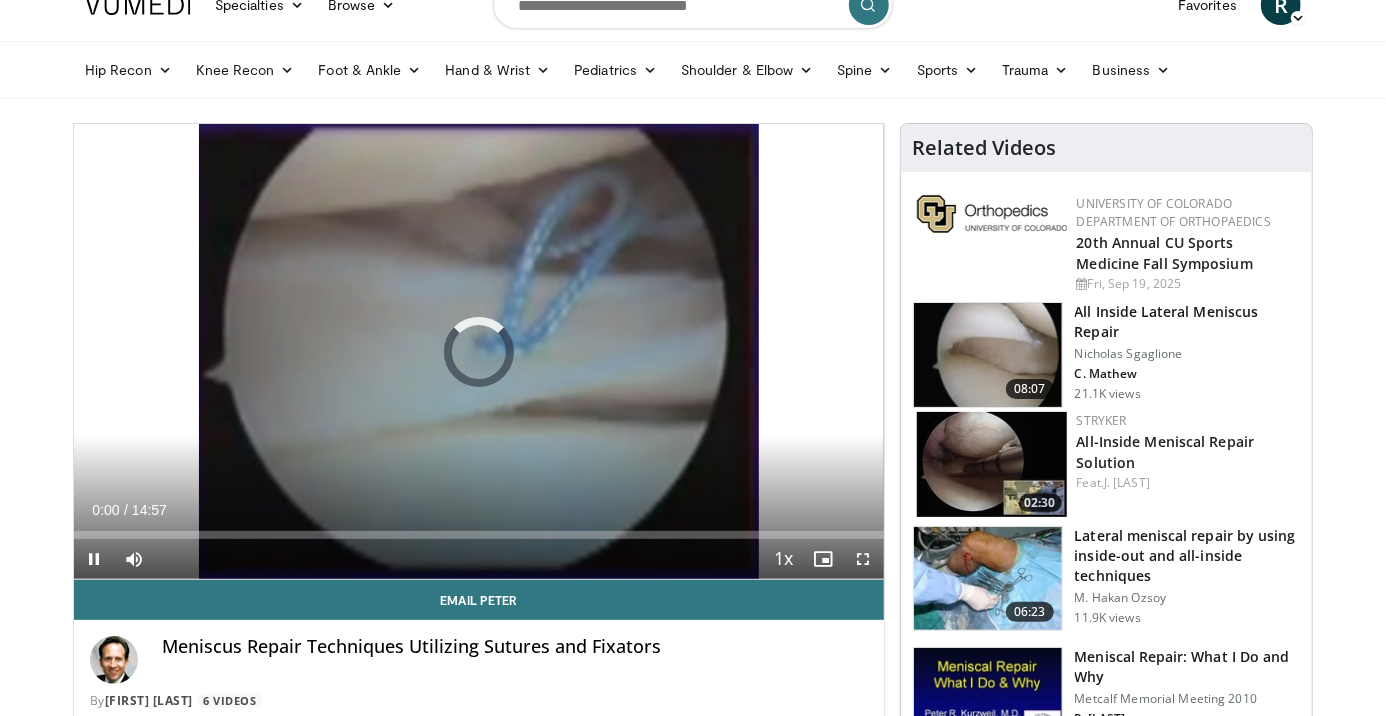 scroll, scrollTop: 46, scrollLeft: 0, axis: vertical 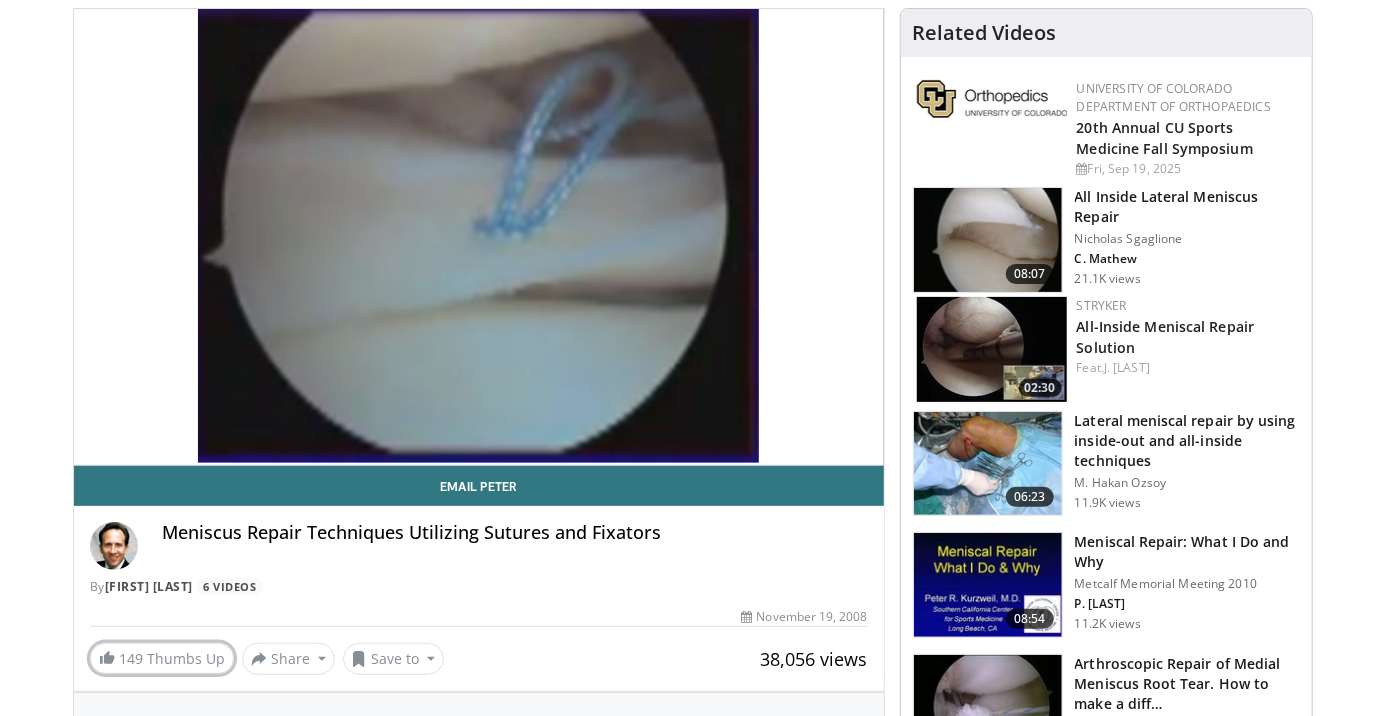 click on "149
Thumbs Up" at bounding box center (162, 658) 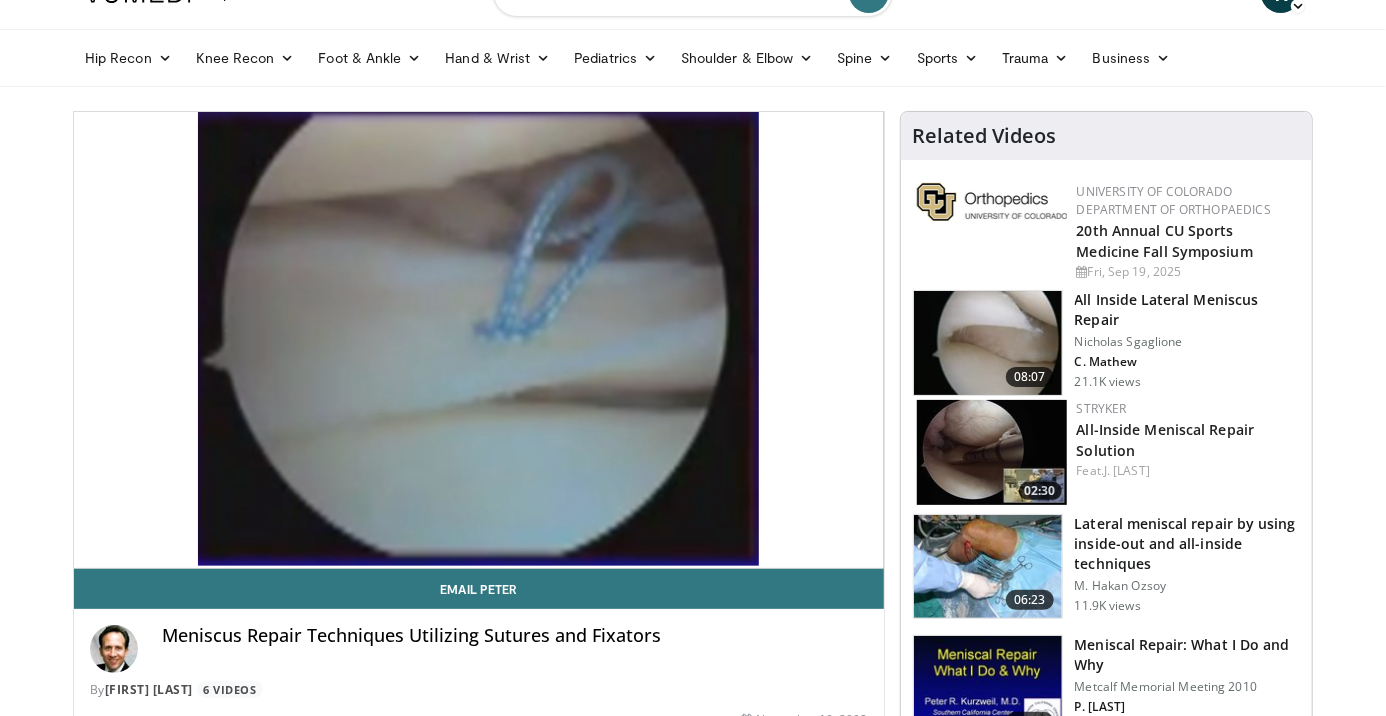 scroll, scrollTop: 0, scrollLeft: 0, axis: both 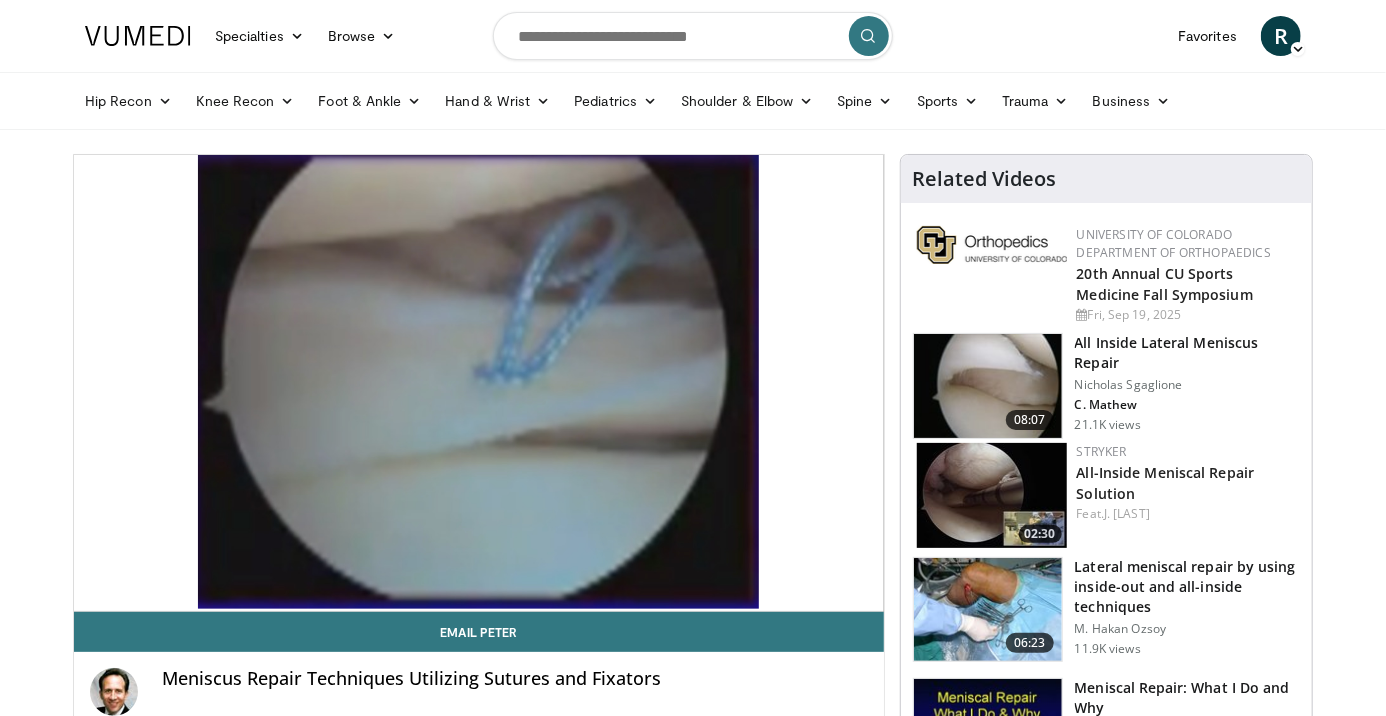 click on "10 seconds
Tap to unmute" at bounding box center (479, 381) 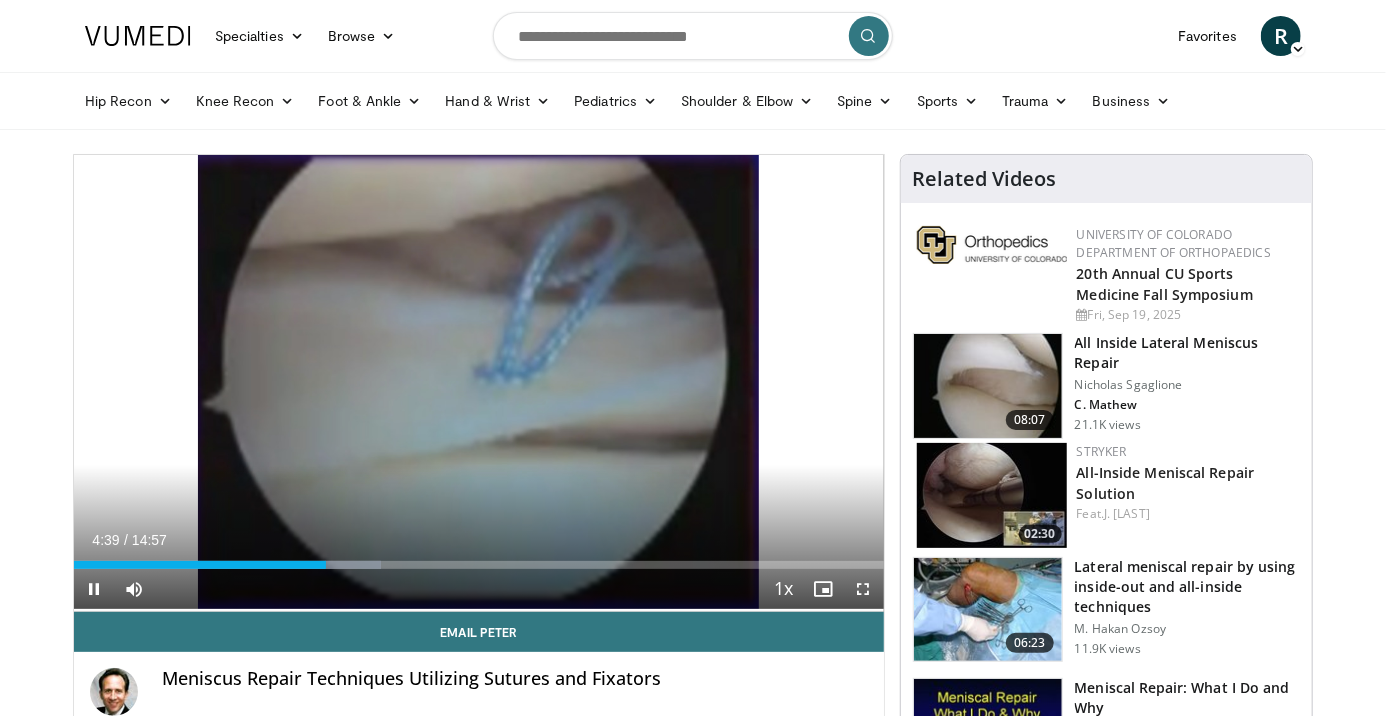 click on "Current Time  4:39 / Duration  14:57 Pause Skip Backward Skip Forward Mute Loaded :  37.94% 04:39 04:40 Stream Type  LIVE Seek to live, currently behind live LIVE   1x Playback Rate 0.5x 0.75x 1x , selected 1.25x 1.5x 1.75x 2x Chapters Chapters Descriptions descriptions off , selected Captions captions settings , opens captions settings dialog captions off , selected Audio Track en (Main) , selected Fullscreen Enable picture-in-picture mode" at bounding box center (479, 589) 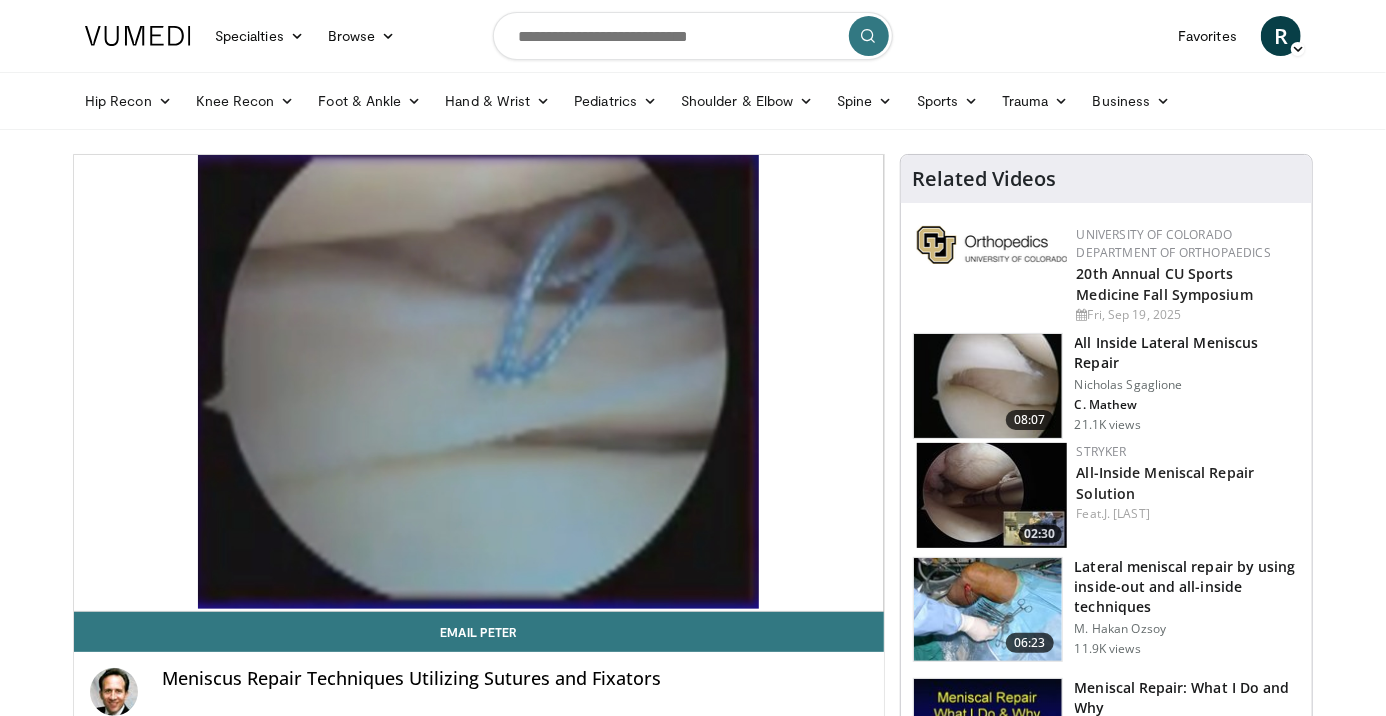click on "Loaded :  45.75% 05:54 04:40" at bounding box center [479, 599] 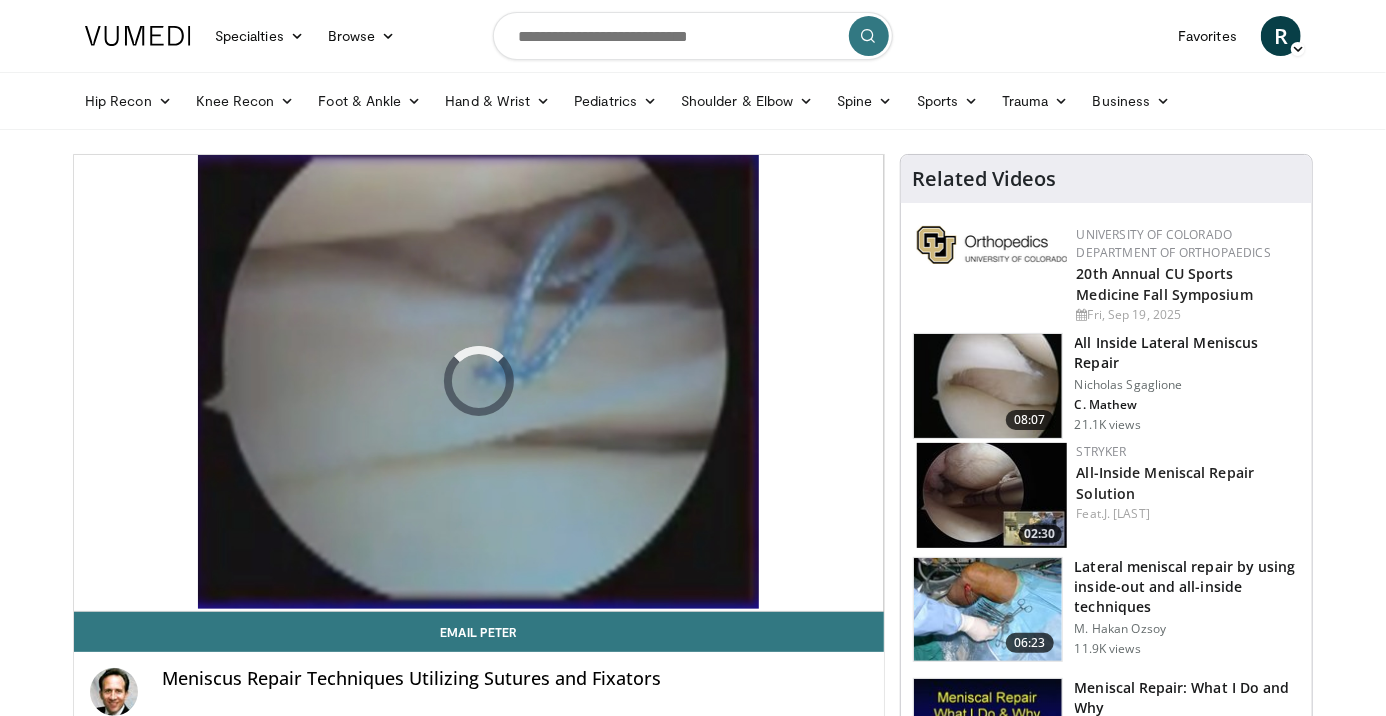 click on "10 seconds
Tap to unmute" at bounding box center [479, 381] 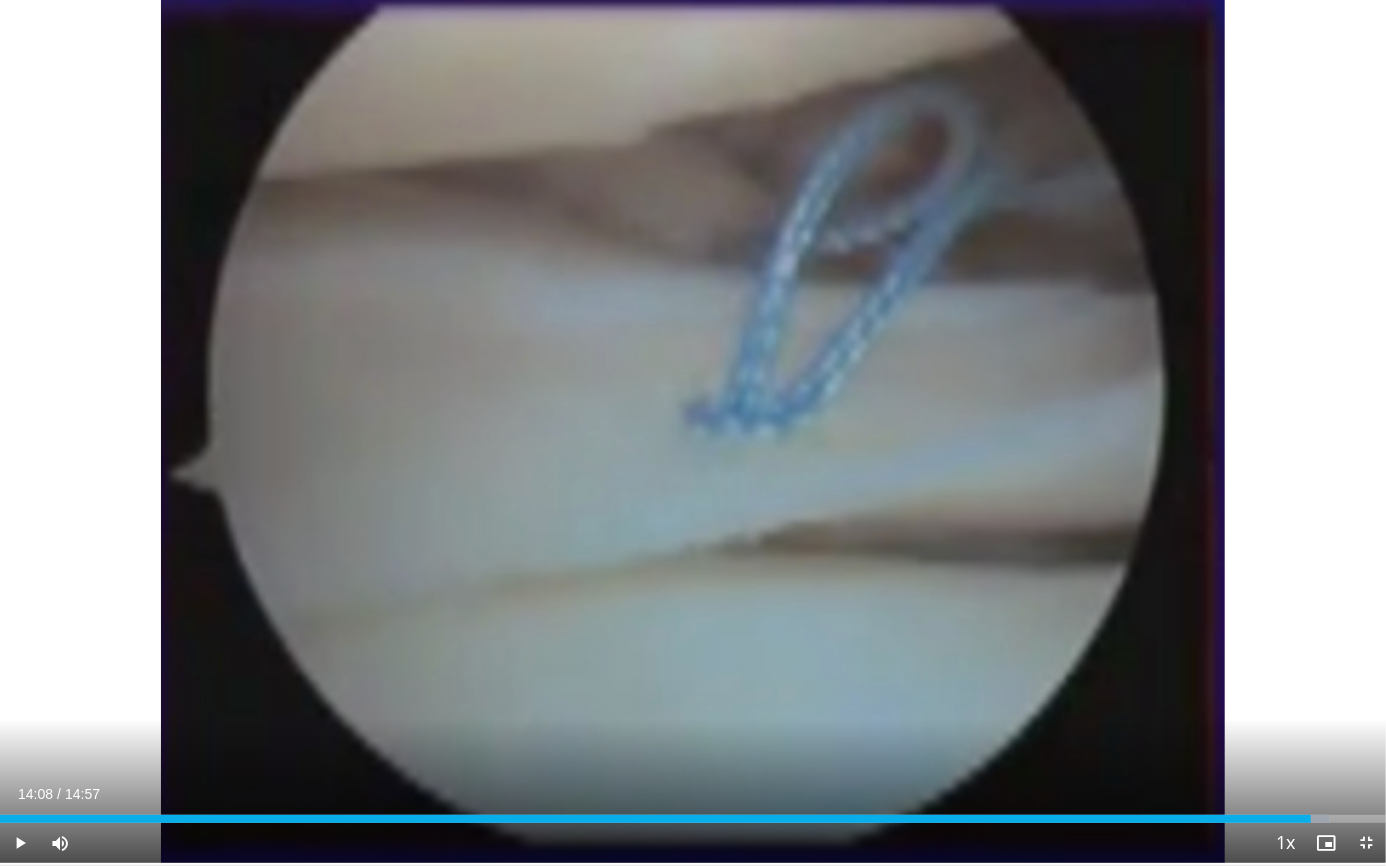 click on "Current Time  14:08 / Duration  14:57 Play Skip Backward Skip Forward Mute Loaded :  95.96% 14:08 14:08 Stream Type  LIVE Seek to live, currently behind live LIVE   1x Playback Rate 0.5x 0.75x 1x , selected 1.25x 1.5x 1.75x 2x Chapters Chapters Descriptions descriptions off , selected Captions captions settings , opens captions settings dialog captions off , selected Audio Track en (Main) , selected Exit Fullscreen Disable picture-in-picture mode" at bounding box center (693, 843) 